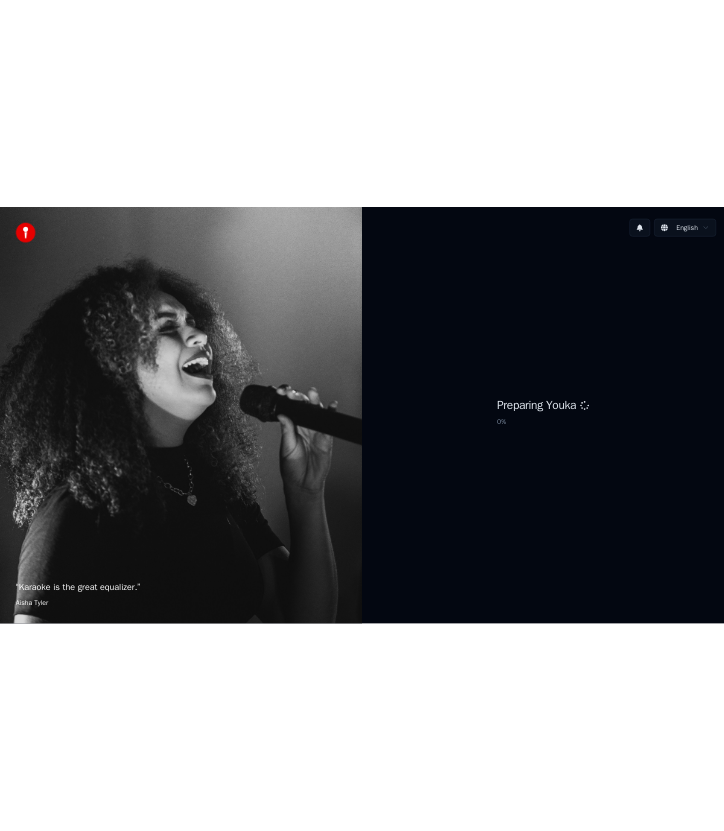 scroll, scrollTop: 0, scrollLeft: 0, axis: both 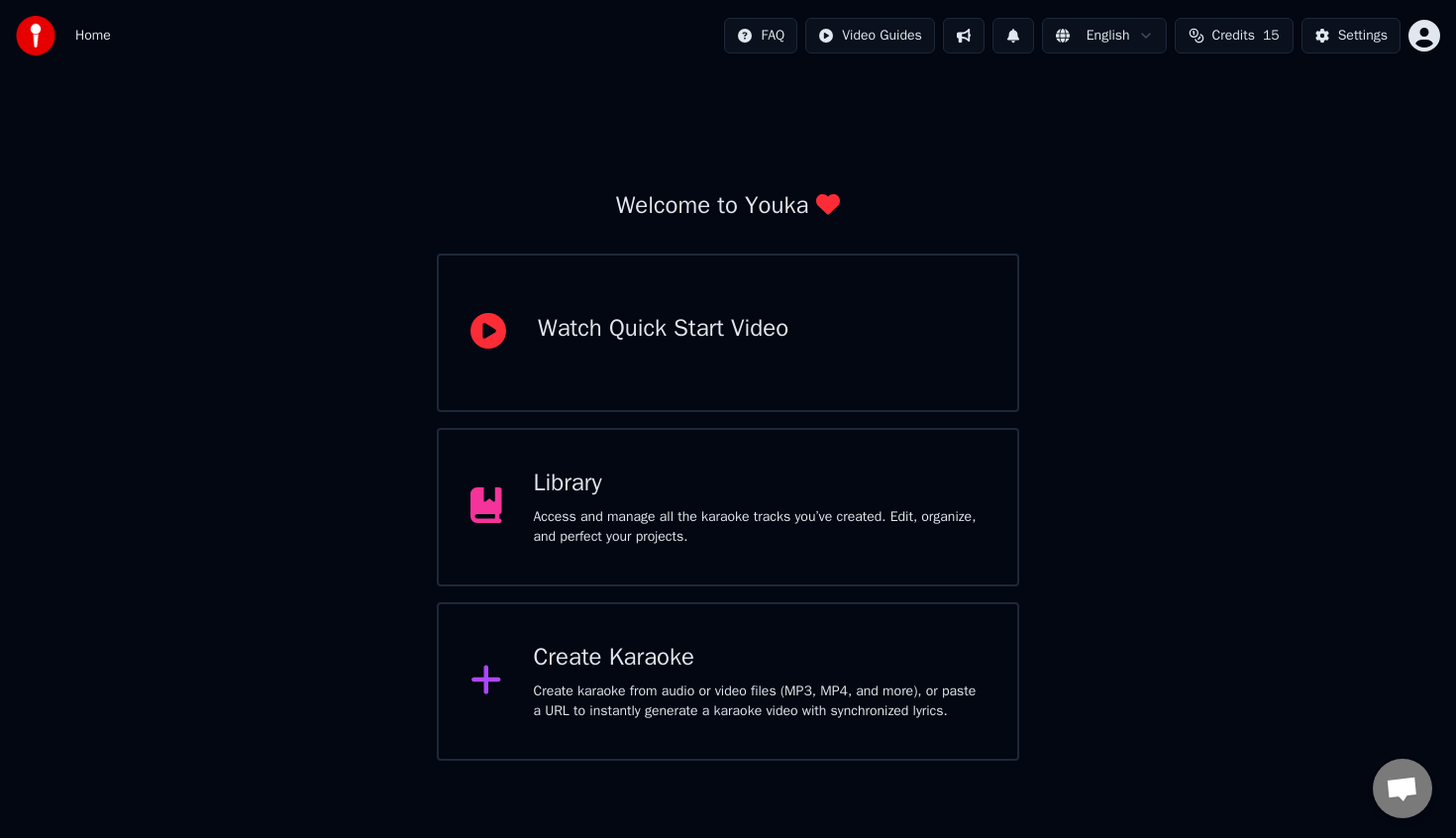 click on "Create karaoke from audio or video files (MP3, MP4, and more), or paste a URL to instantly generate a karaoke video with synchronized lyrics." at bounding box center (760, 701) 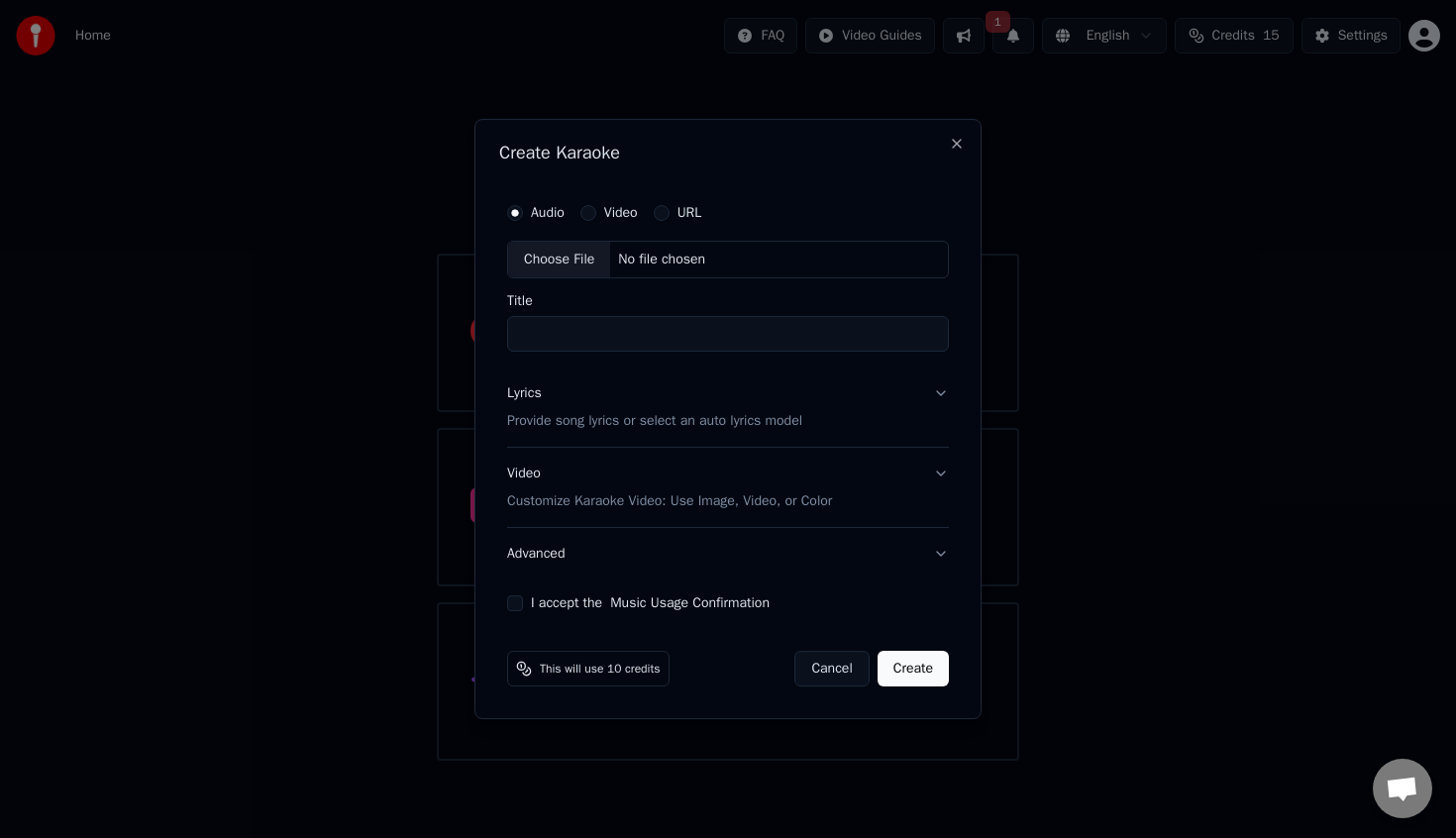 click on "Choose File No file chosen" at bounding box center [728, 260] 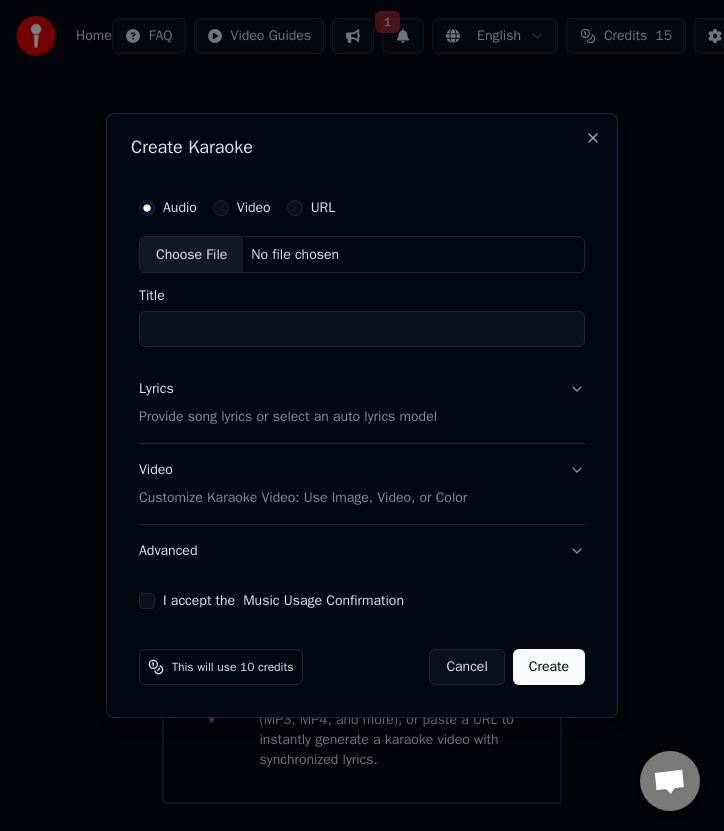 click on "No file chosen" at bounding box center [295, 255] 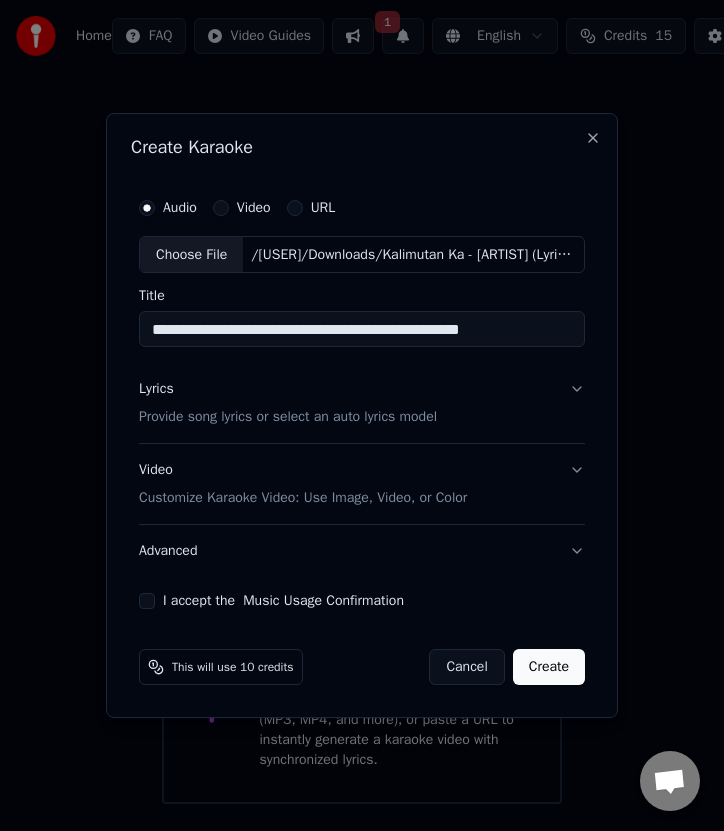 drag, startPoint x: 355, startPoint y: 329, endPoint x: 563, endPoint y: 336, distance: 208.11775 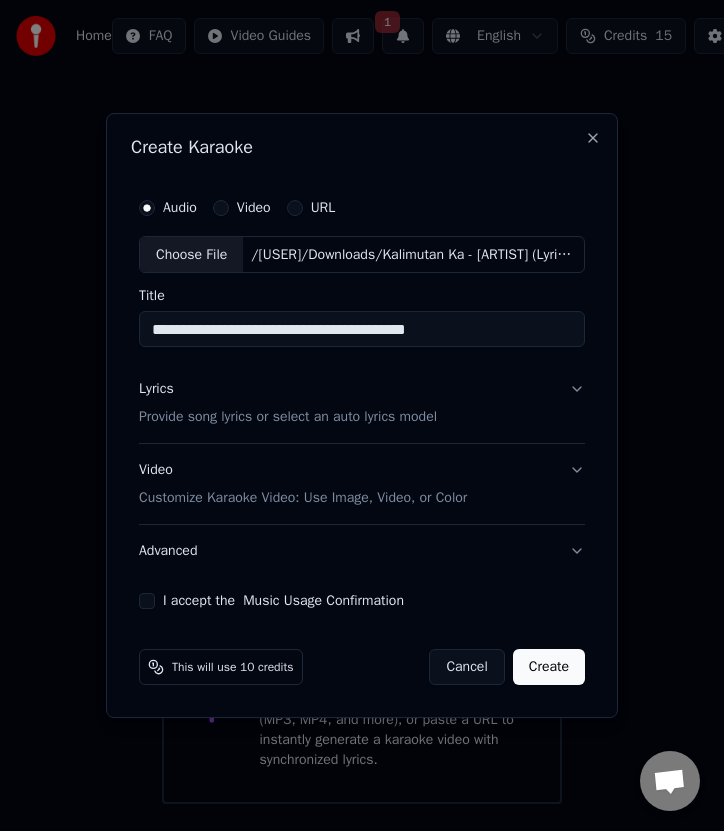 type on "**********" 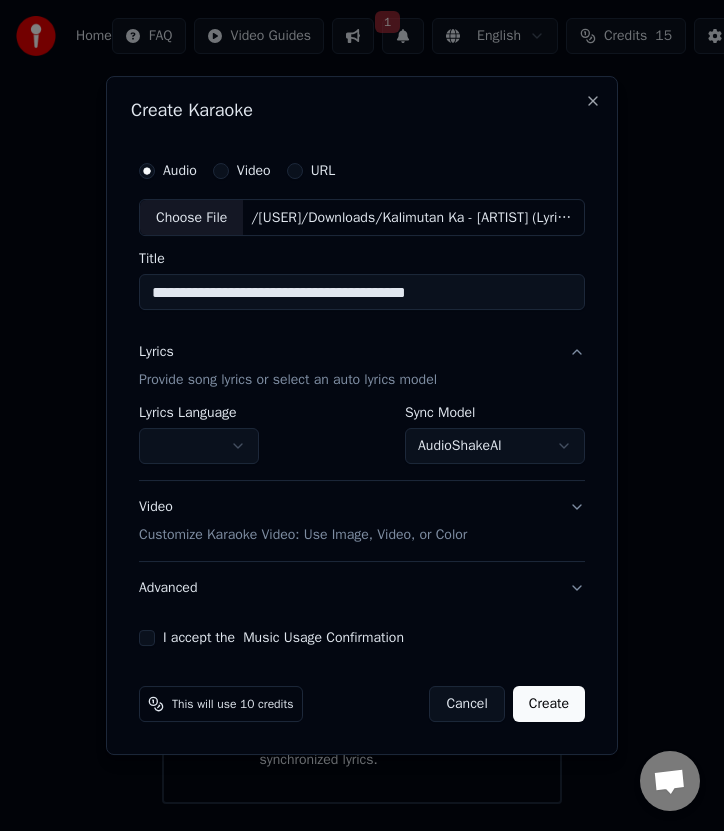 click on "AudioShakeAI" at bounding box center (495, 447) 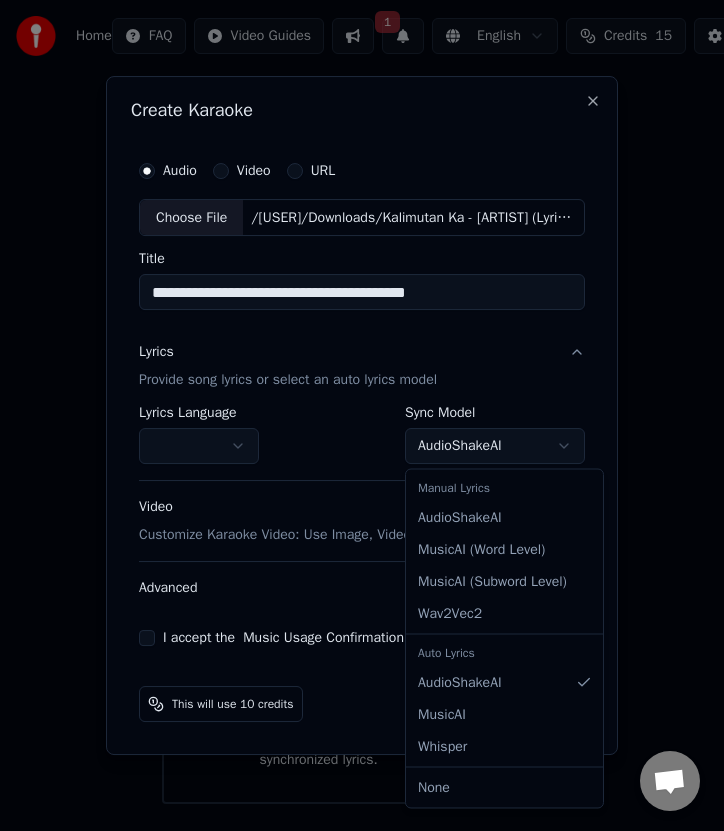 select on "**********" 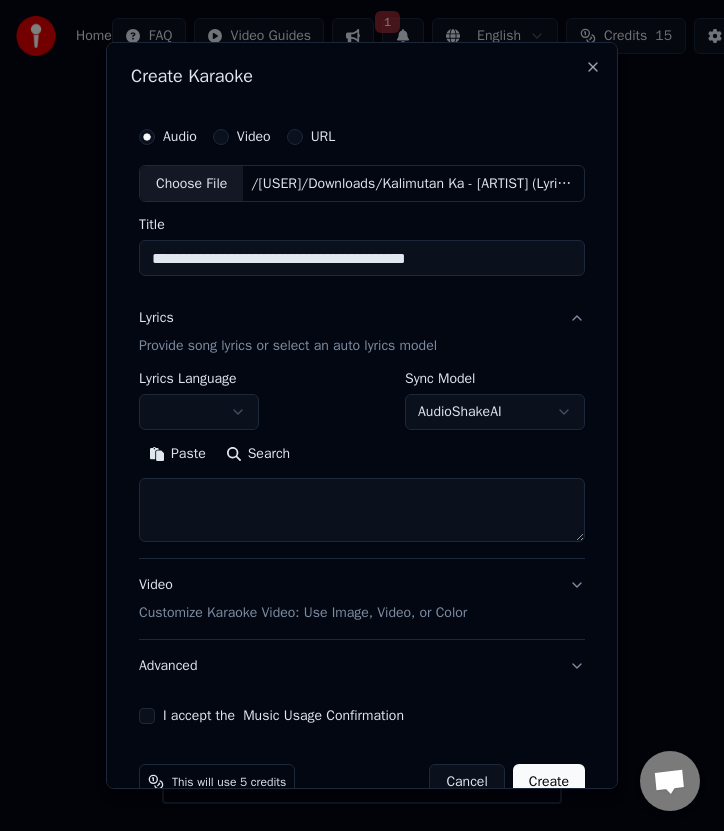 click at bounding box center (199, 413) 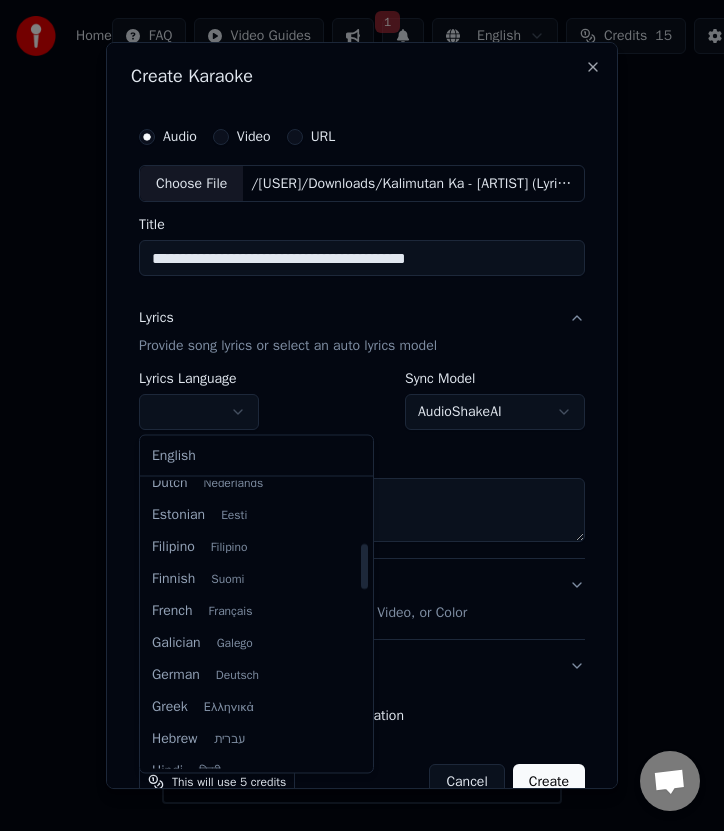 scroll, scrollTop: 406, scrollLeft: 0, axis: vertical 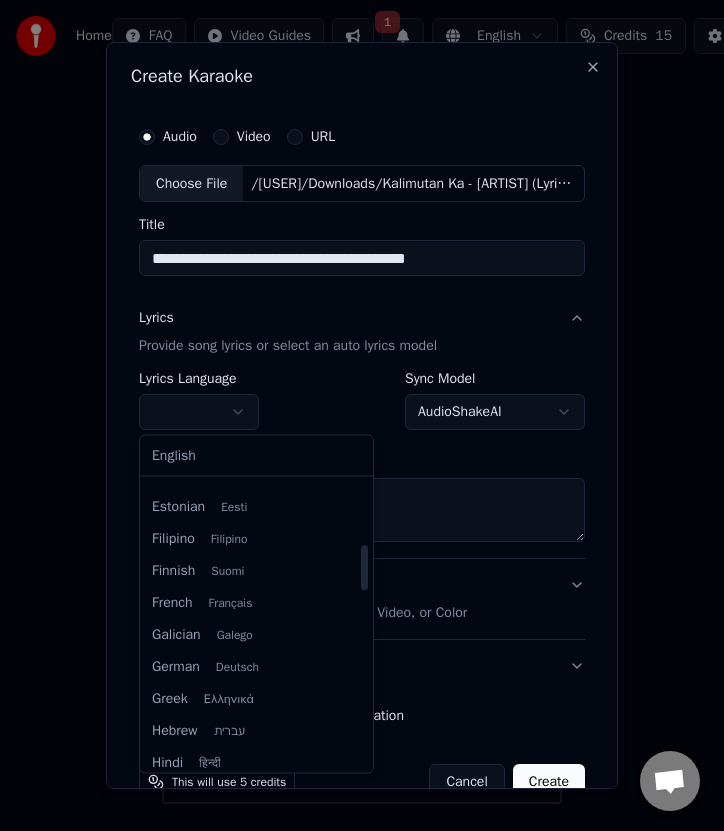 select on "**" 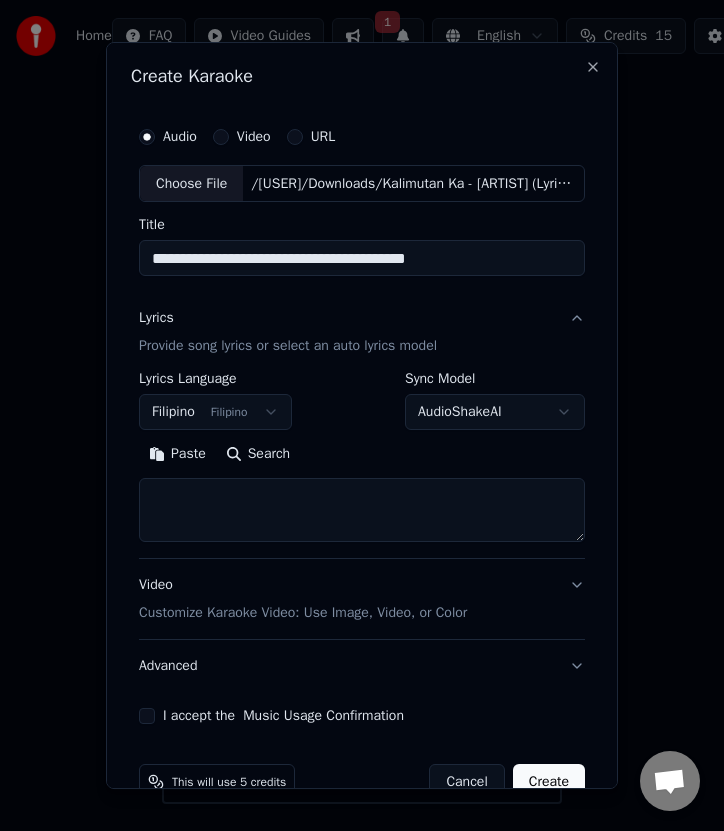 type 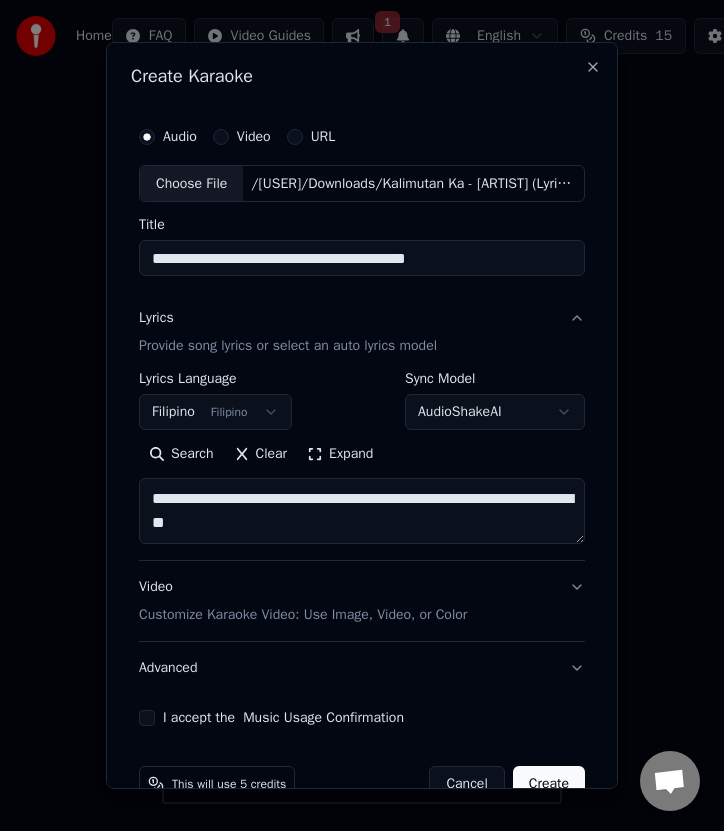 type on "**********" 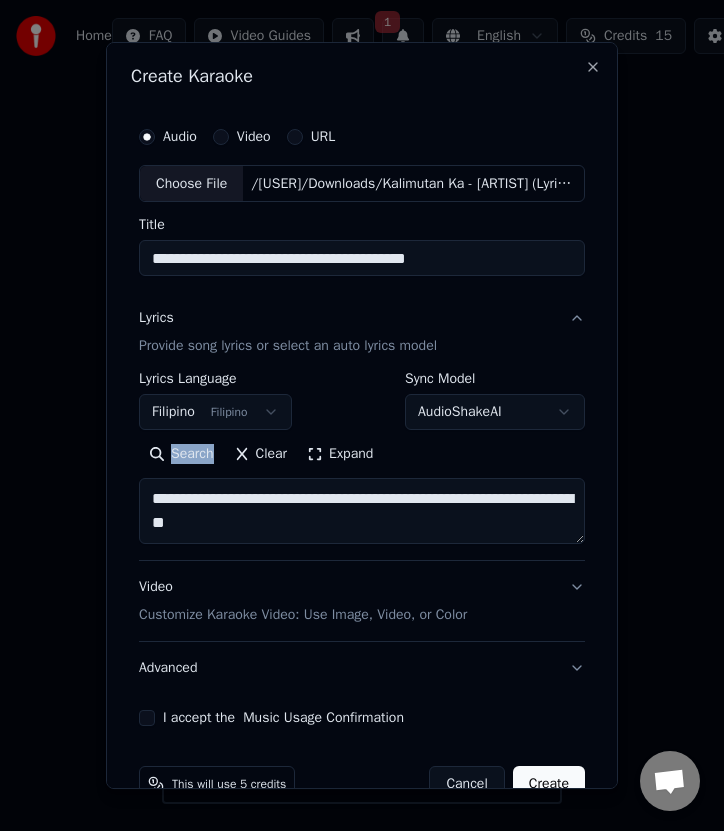 click on "Search Clear Expand" at bounding box center [362, 455] 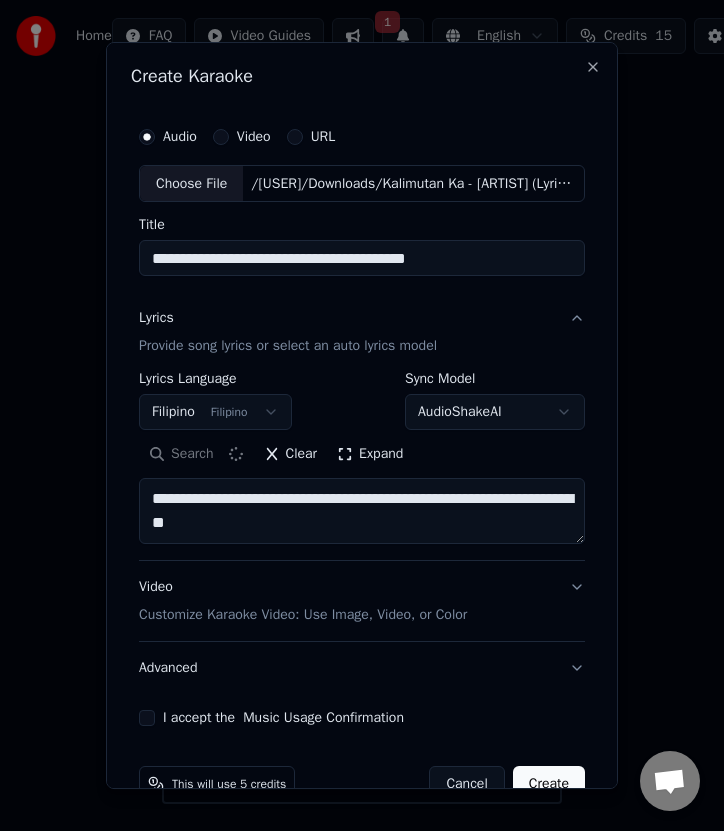 click on "**********" at bounding box center (362, 512) 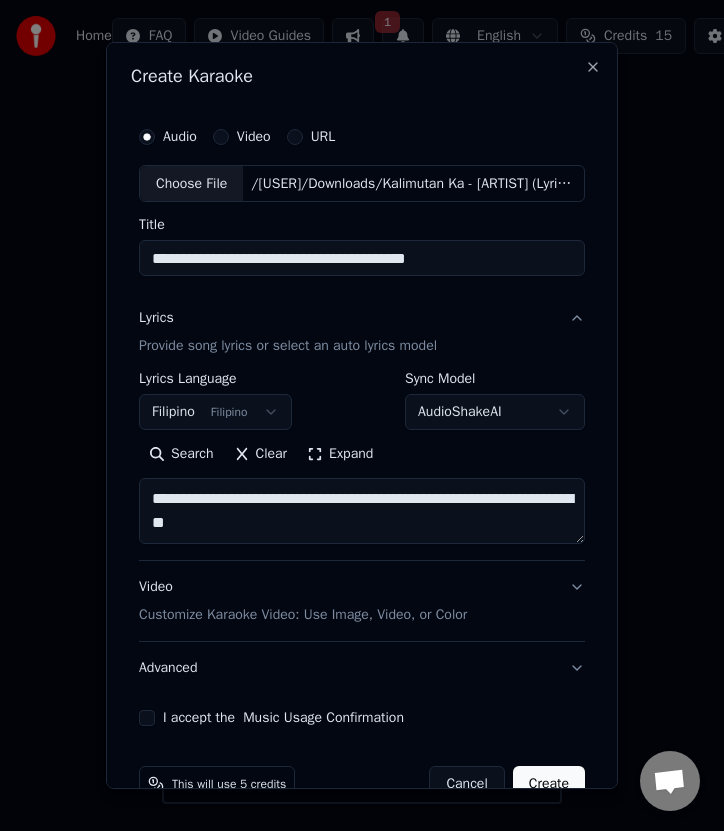 click on "**********" at bounding box center (362, 512) 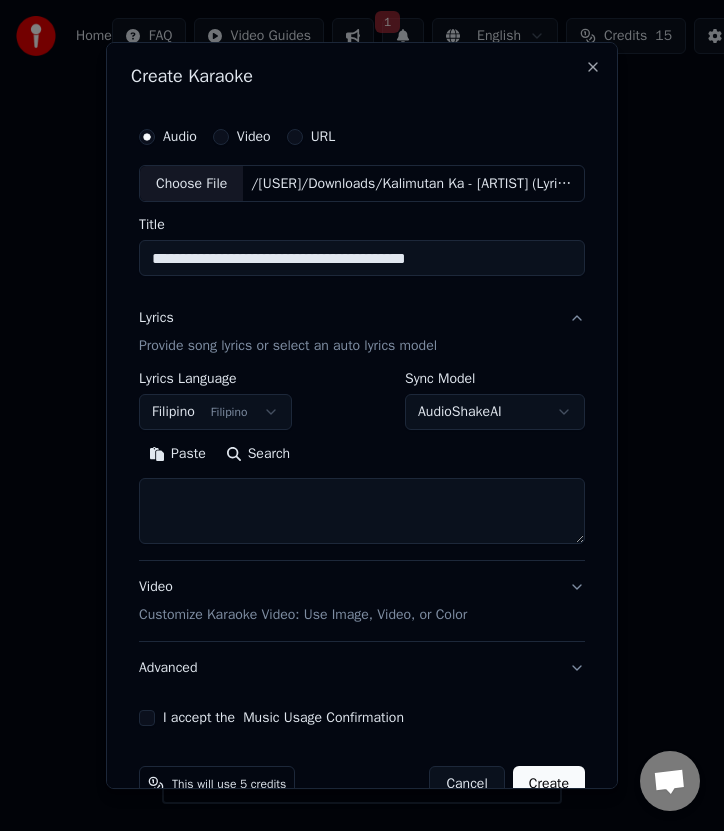 paste on "**********" 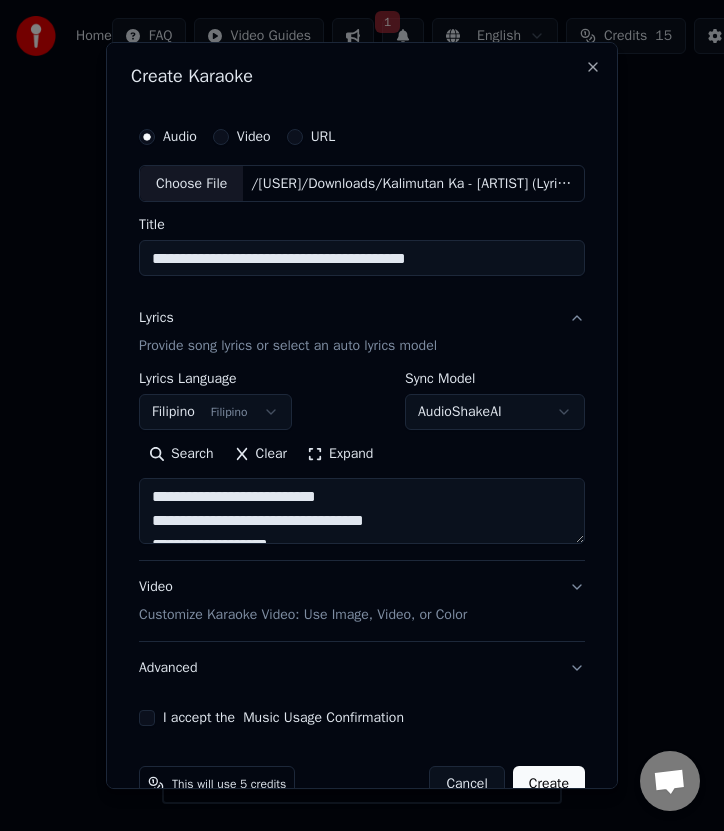 scroll, scrollTop: 0, scrollLeft: 0, axis: both 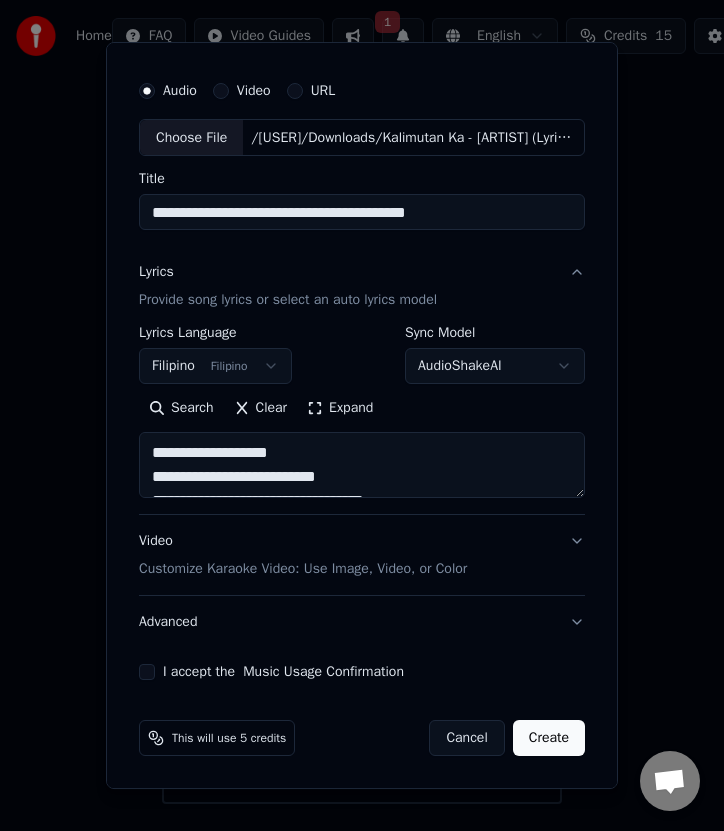 type on "**********" 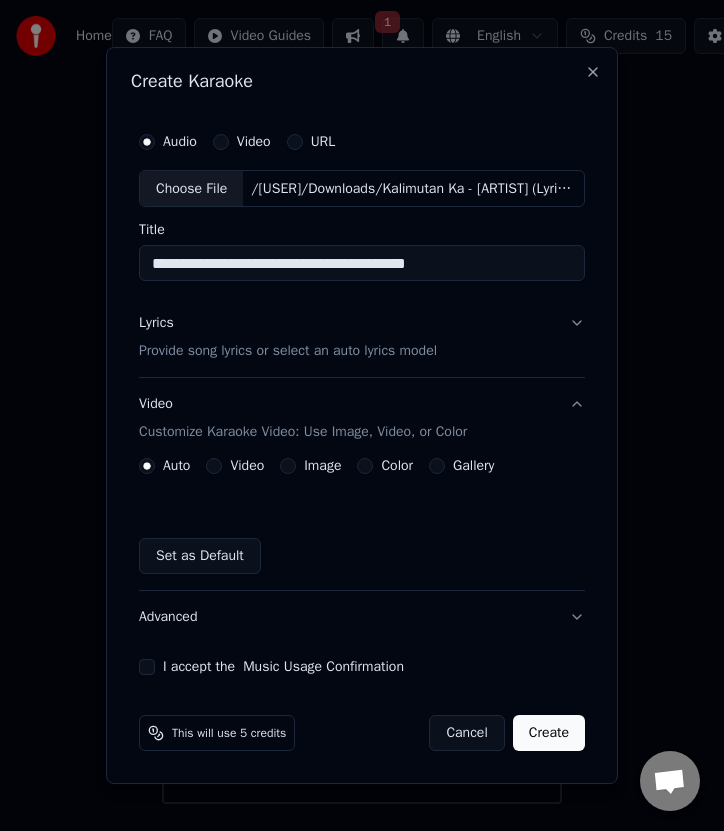click on "Video" at bounding box center [214, 466] 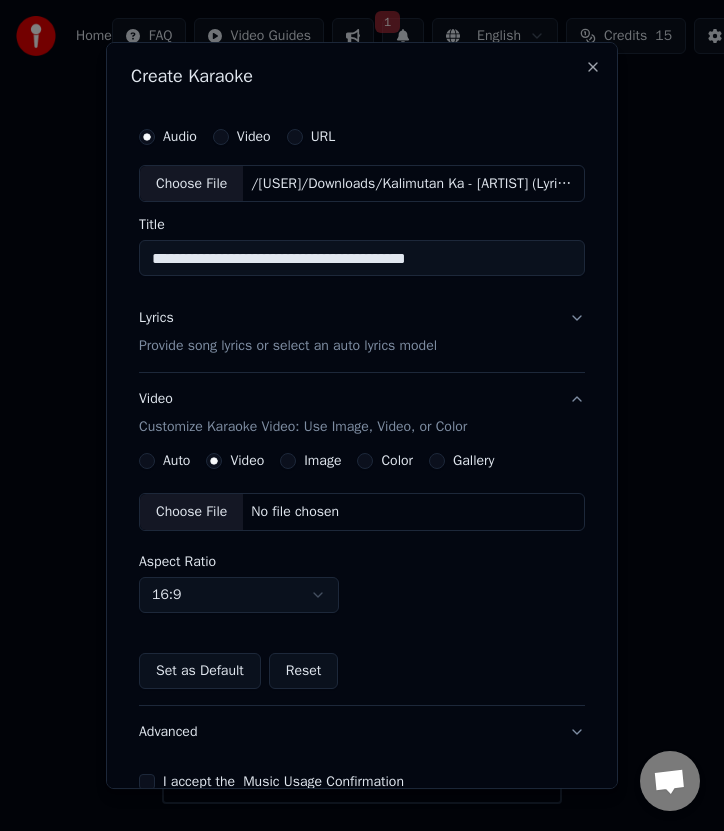 click on "Choose File No file chosen" at bounding box center (362, 512) 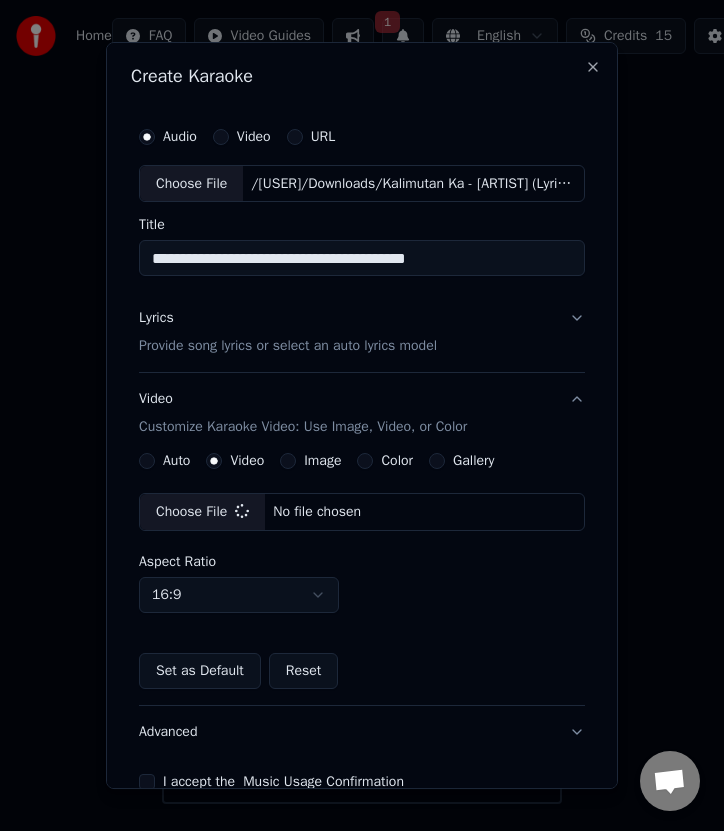 scroll, scrollTop: 110, scrollLeft: 0, axis: vertical 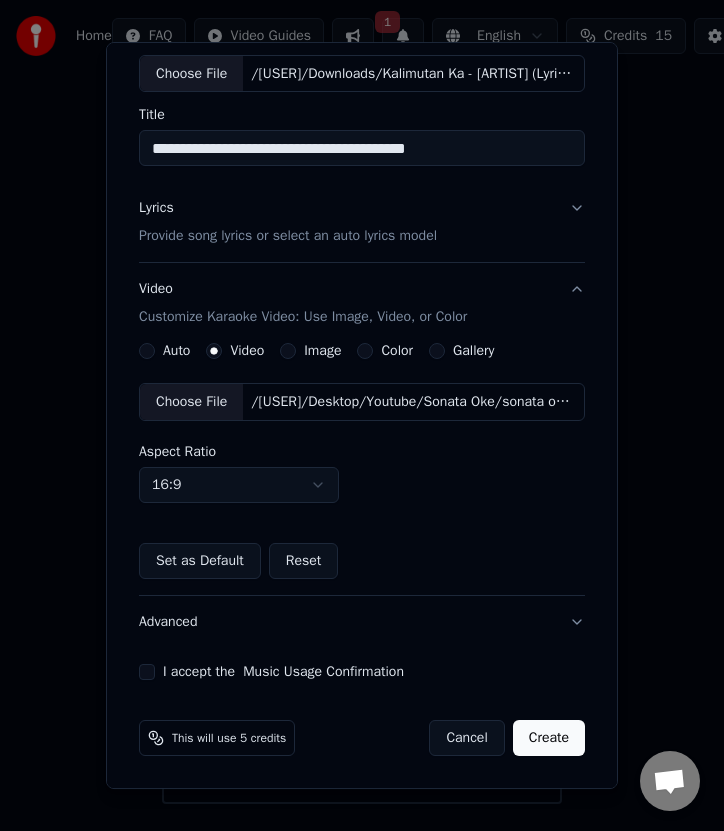 click on "I accept the   Music Usage Confirmation" at bounding box center [147, 672] 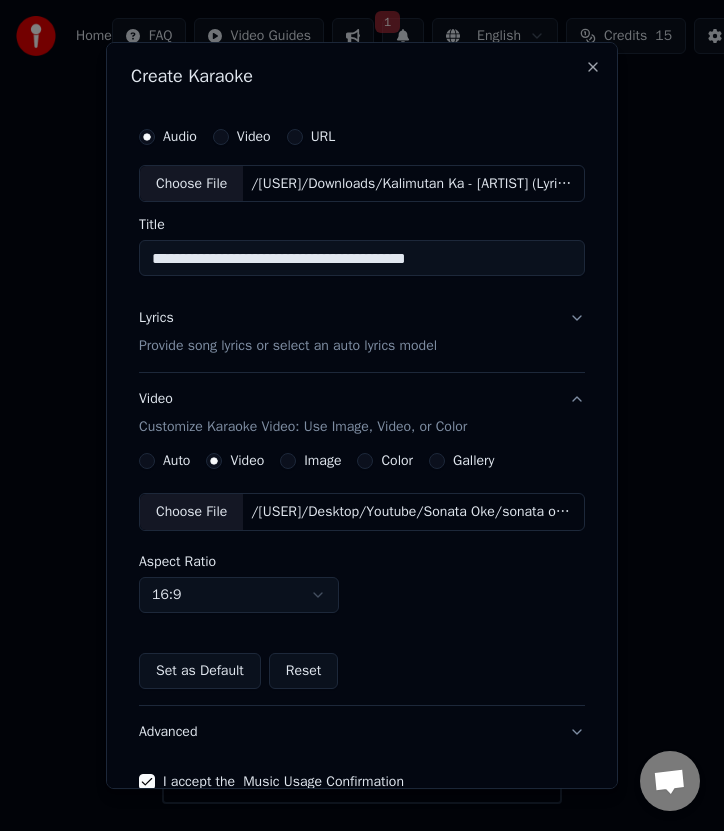 scroll, scrollTop: 110, scrollLeft: 0, axis: vertical 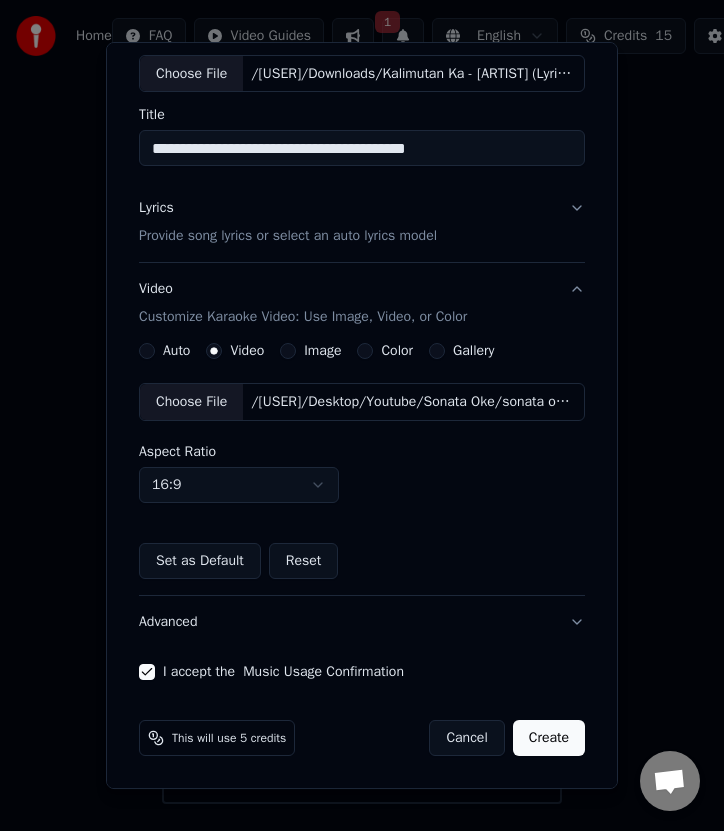 click on "Create" at bounding box center [549, 738] 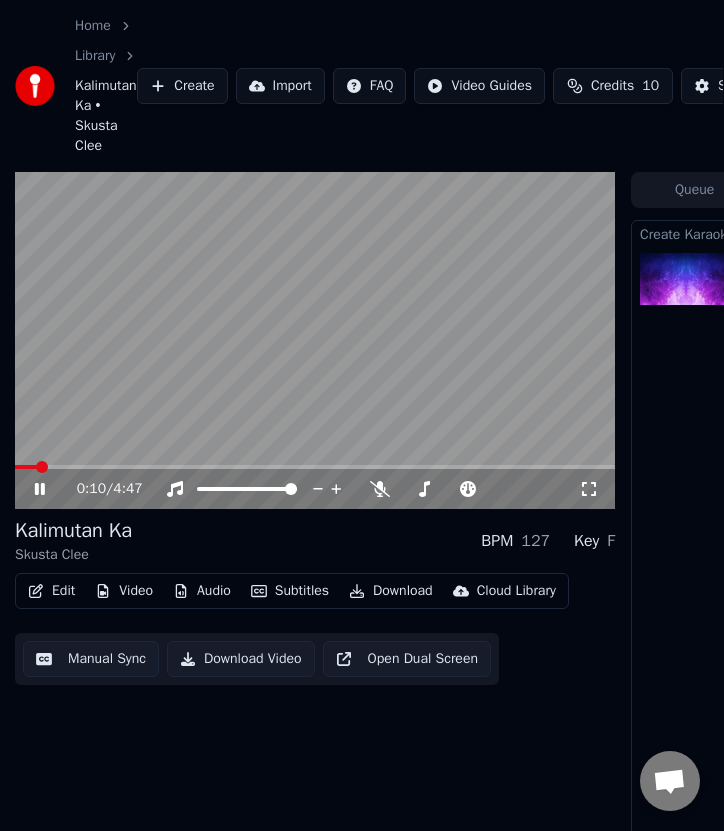 scroll, scrollTop: 4, scrollLeft: 0, axis: vertical 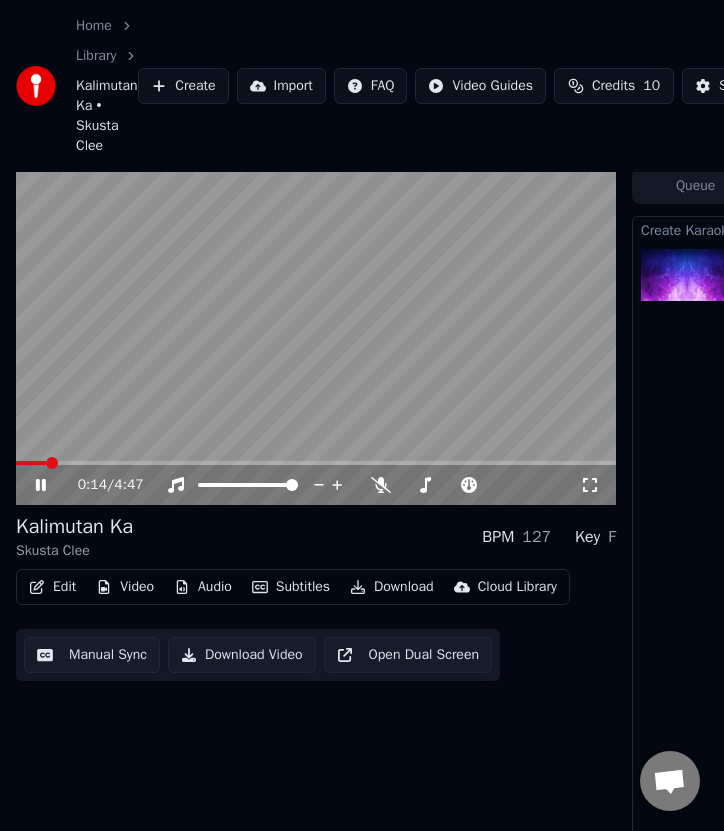 click on "Edit" at bounding box center [52, 587] 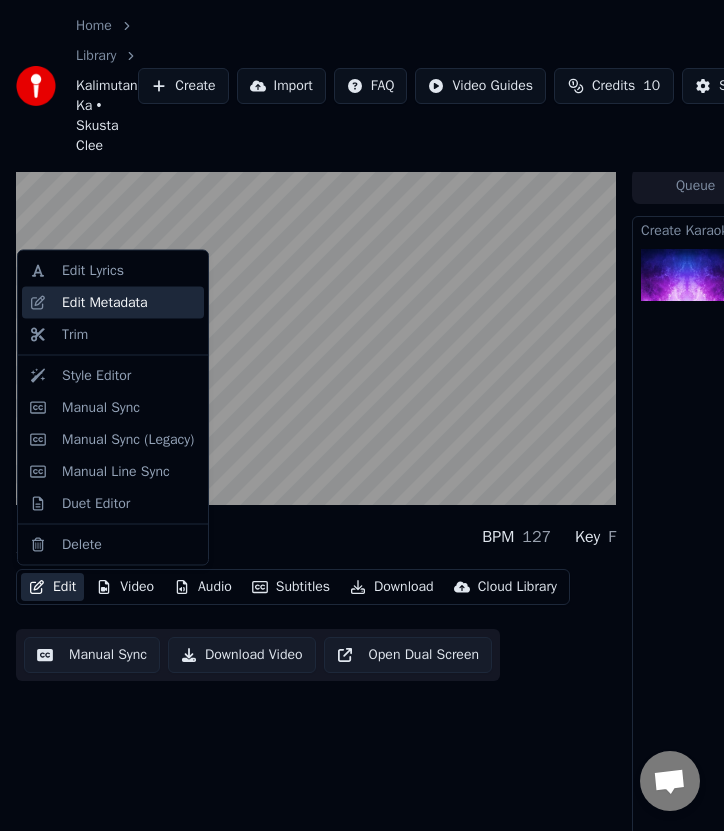 click on "Edit Metadata" at bounding box center (113, 302) 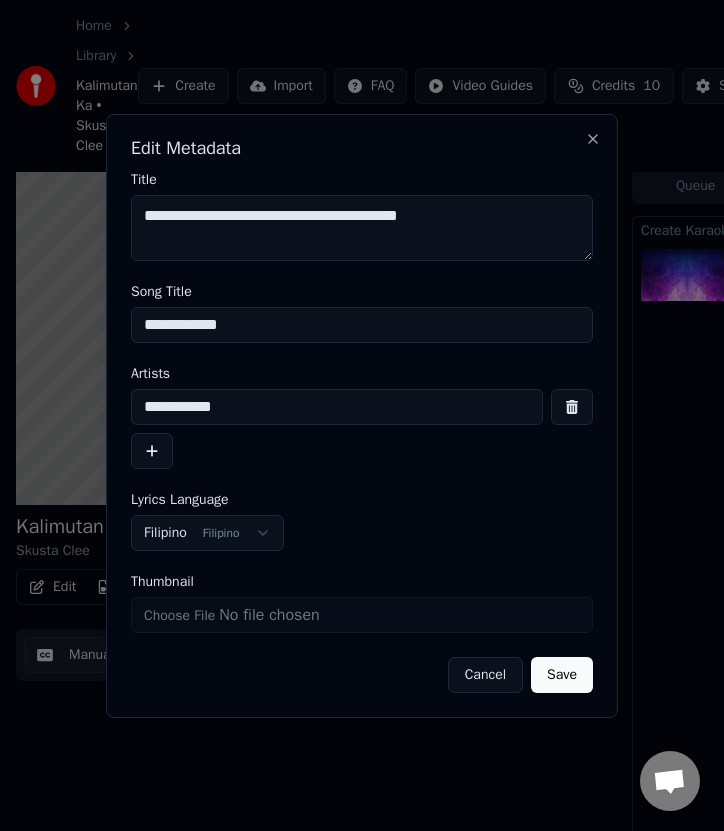 click on "**********" at bounding box center (337, 407) 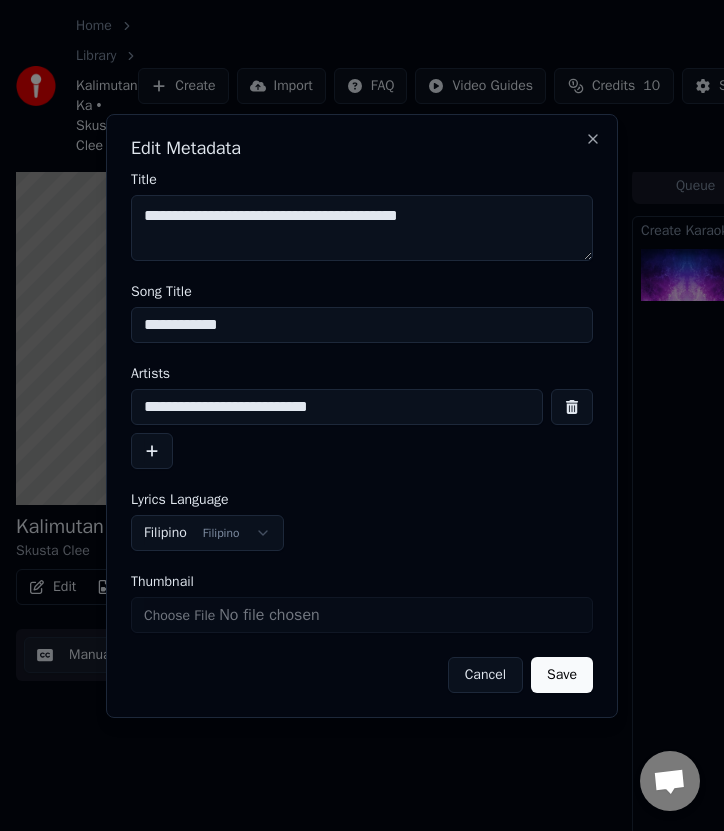 type on "**********" 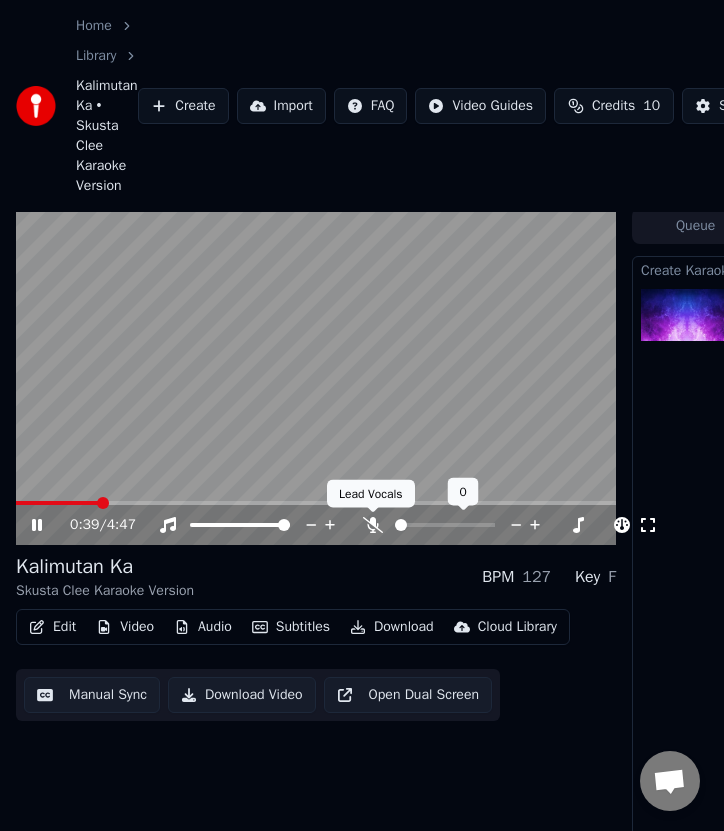 click 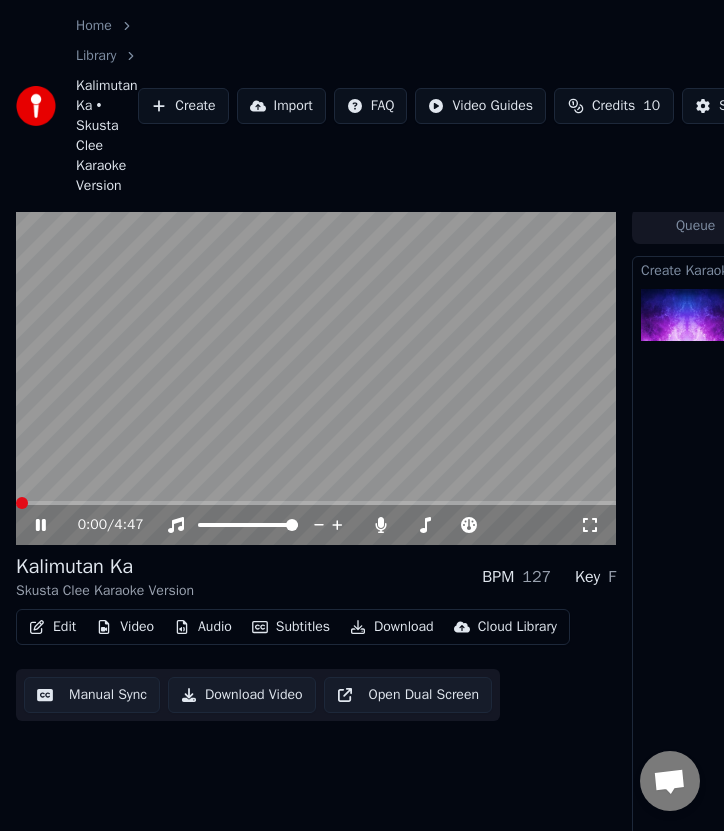 click at bounding box center [22, 503] 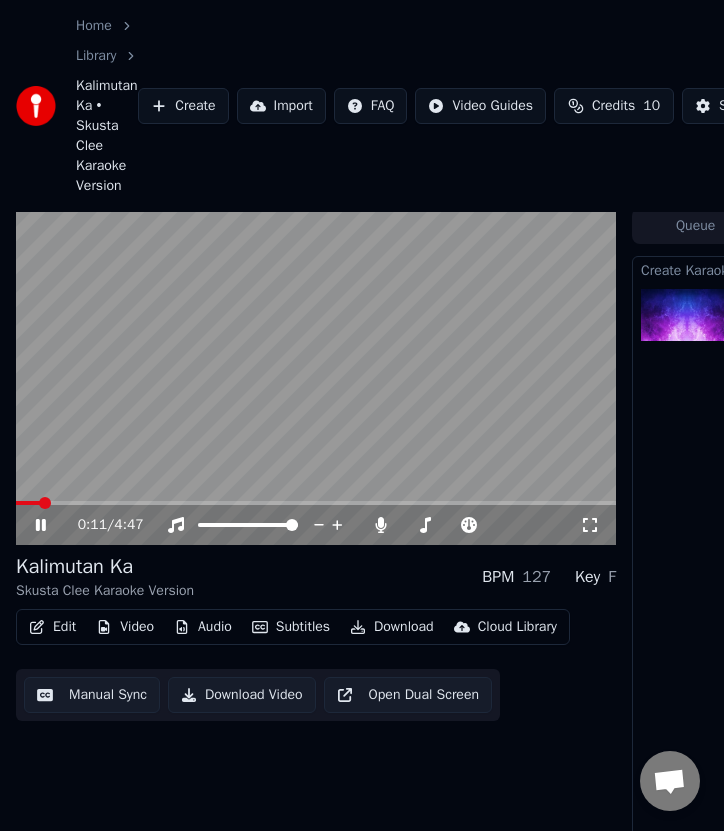 click 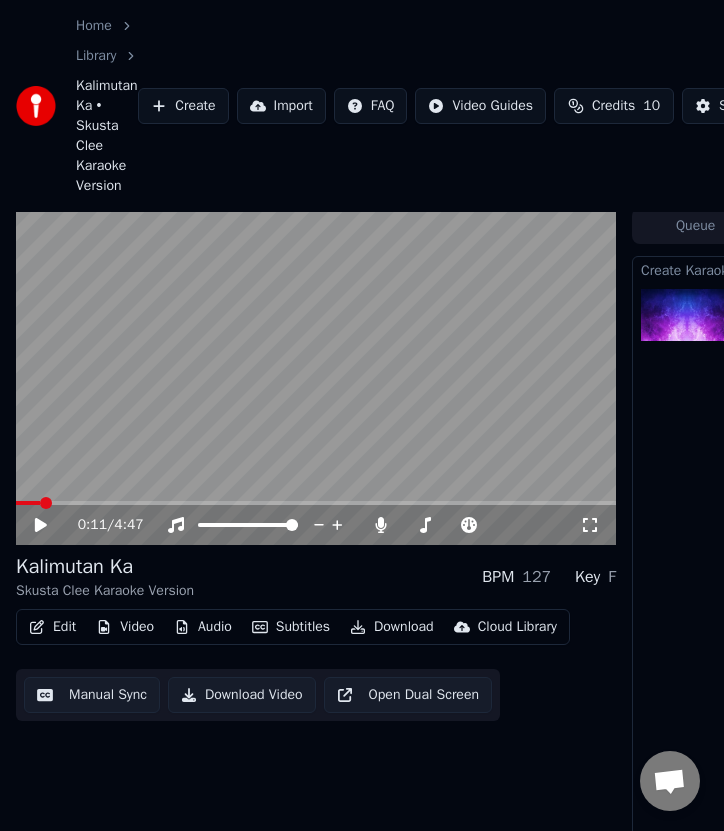 click 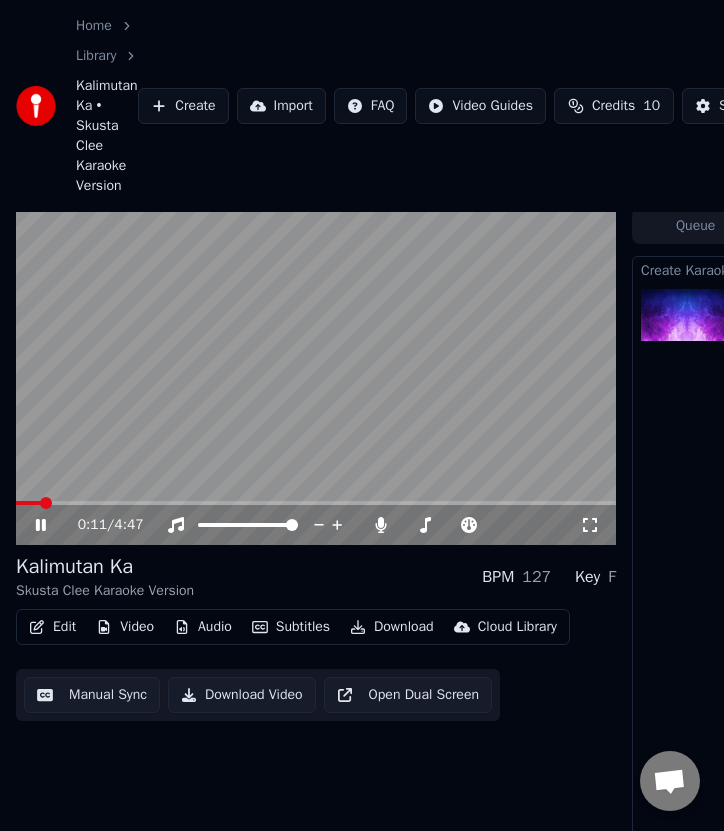 click 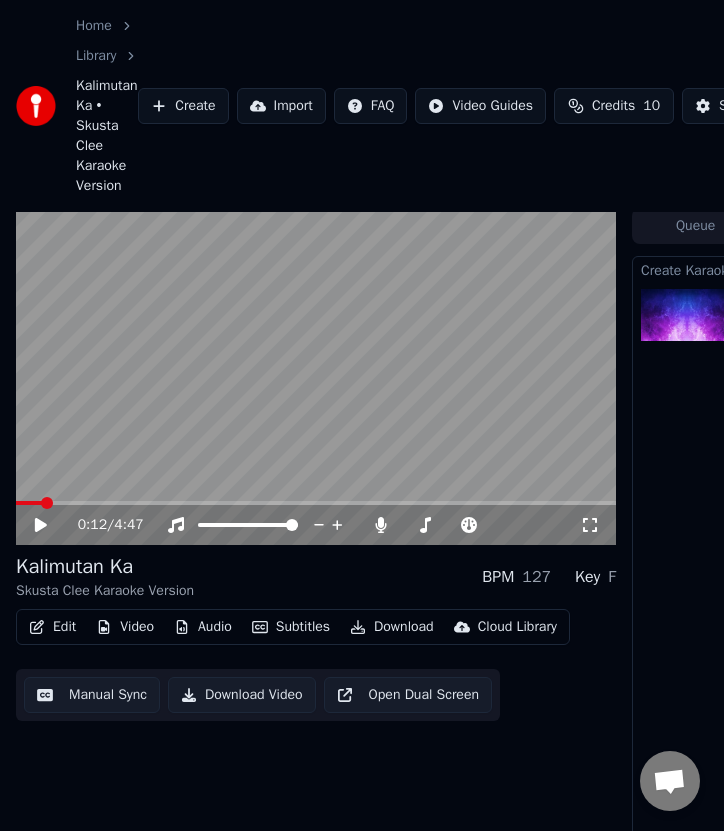 click 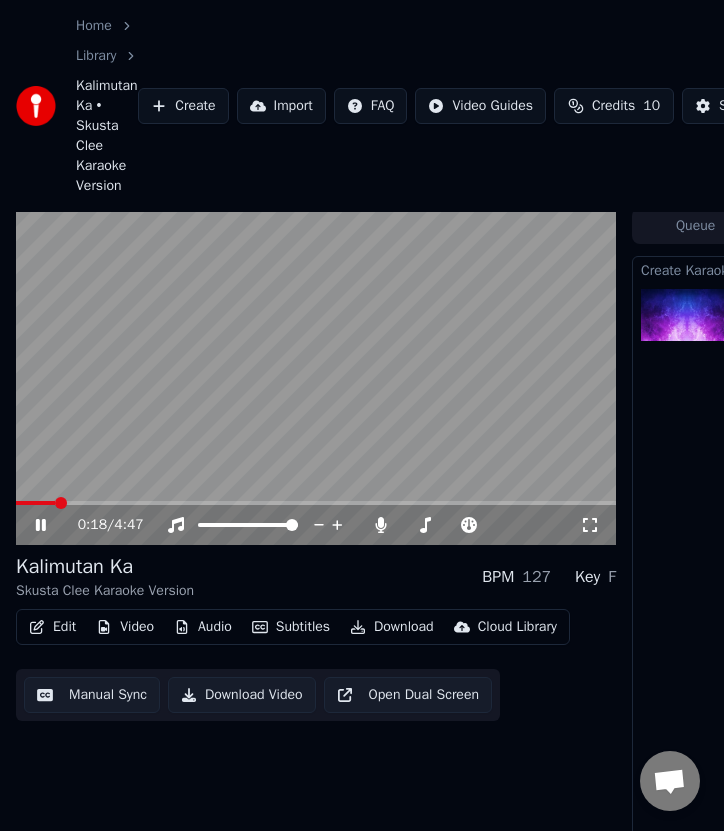 click on "Download Video" at bounding box center (242, 695) 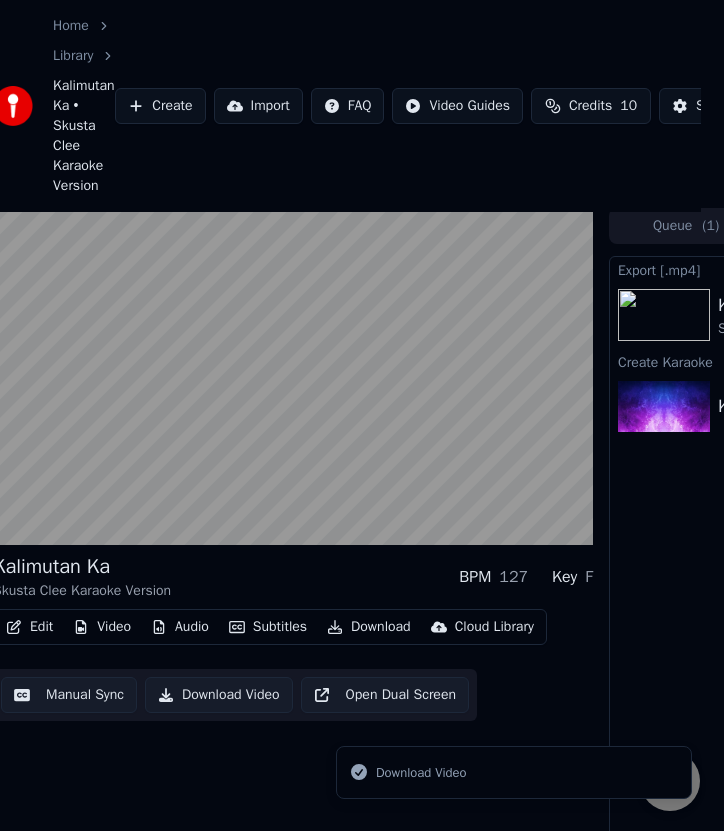scroll, scrollTop: 4, scrollLeft: 0, axis: vertical 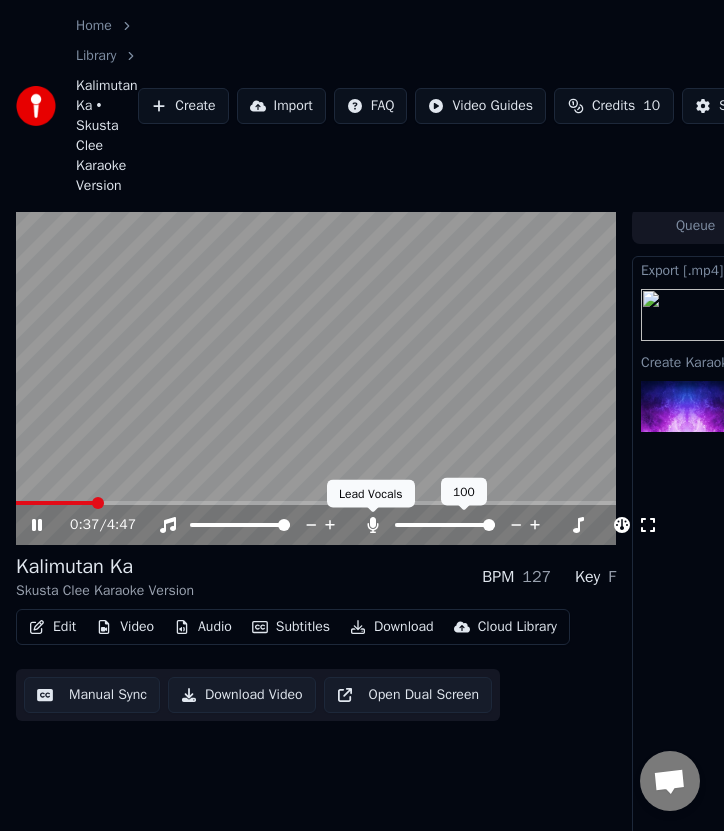 click at bounding box center (463, 525) 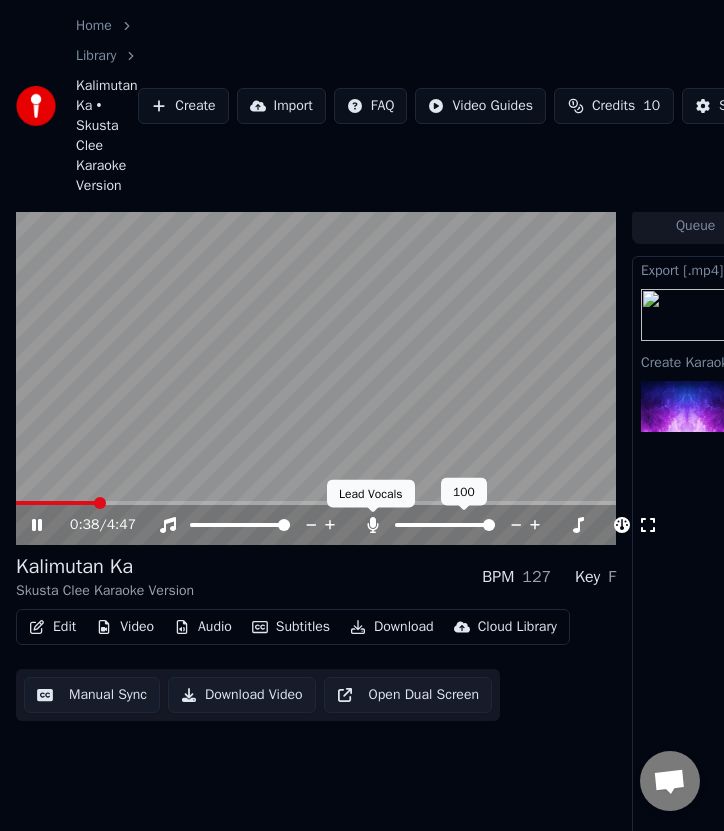 click 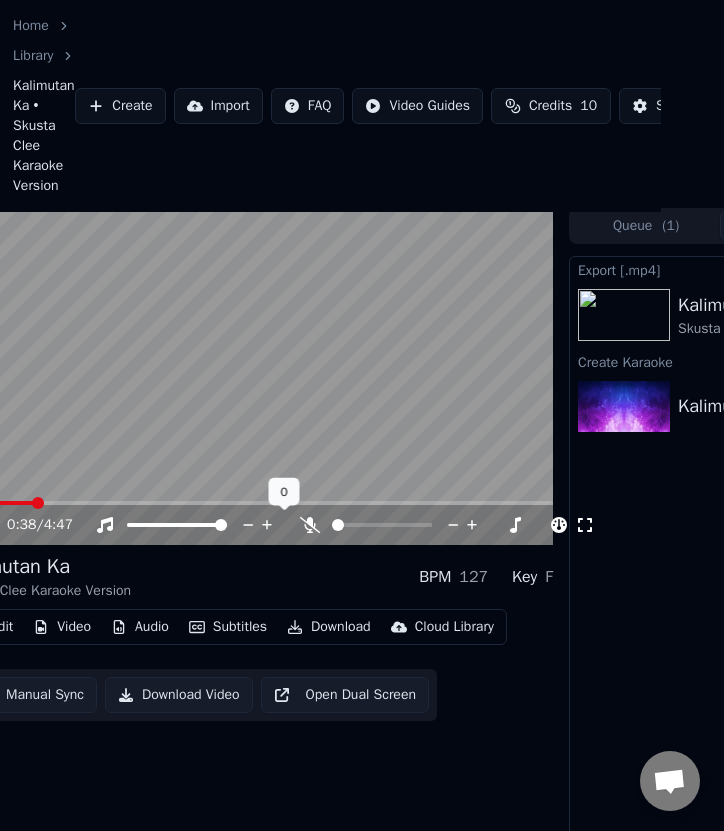 scroll, scrollTop: 4, scrollLeft: 358, axis: both 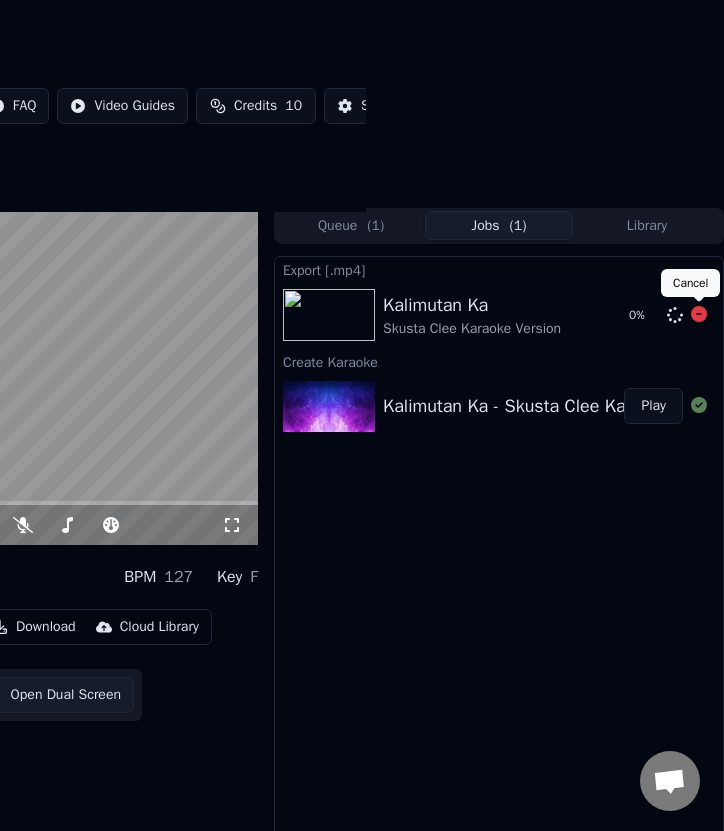 click 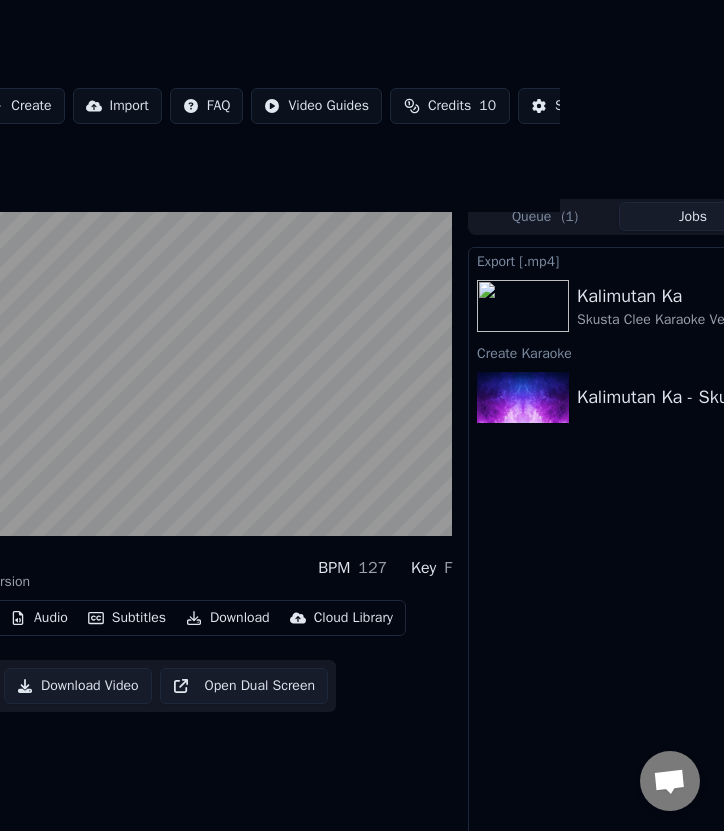scroll, scrollTop: 13, scrollLeft: 0, axis: vertical 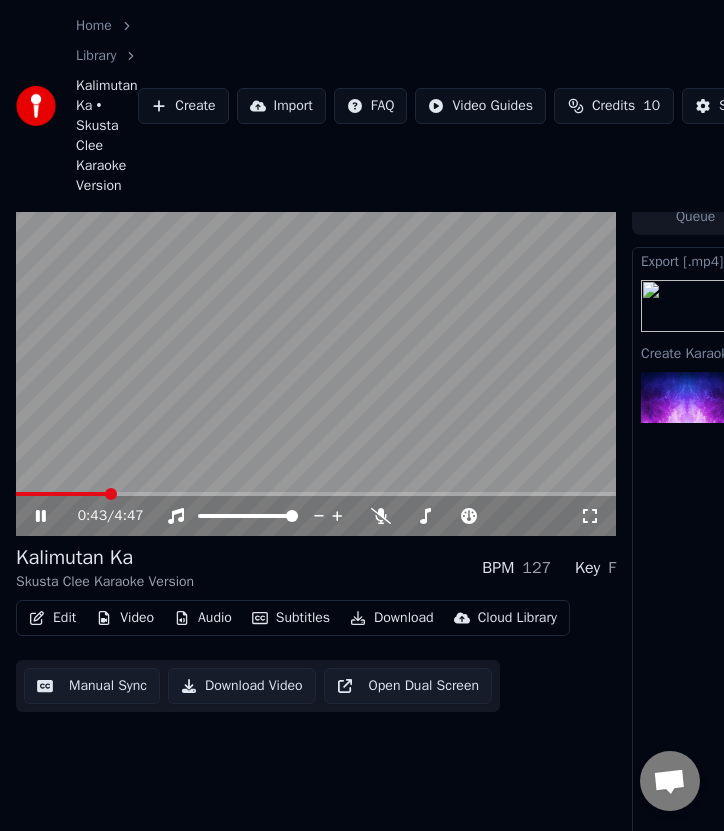 click on "Download Video" at bounding box center [242, 686] 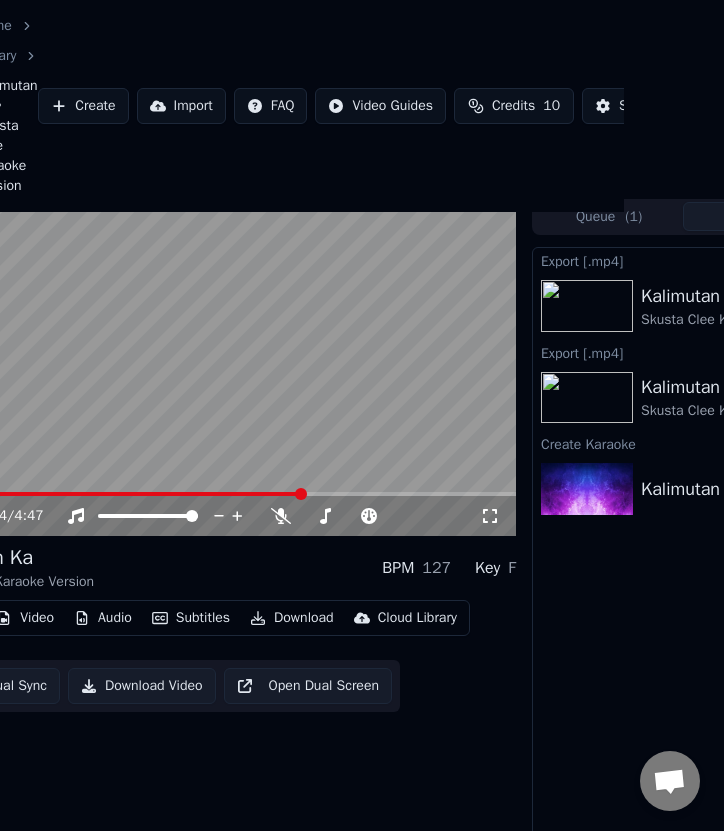 scroll, scrollTop: 13, scrollLeft: 0, axis: vertical 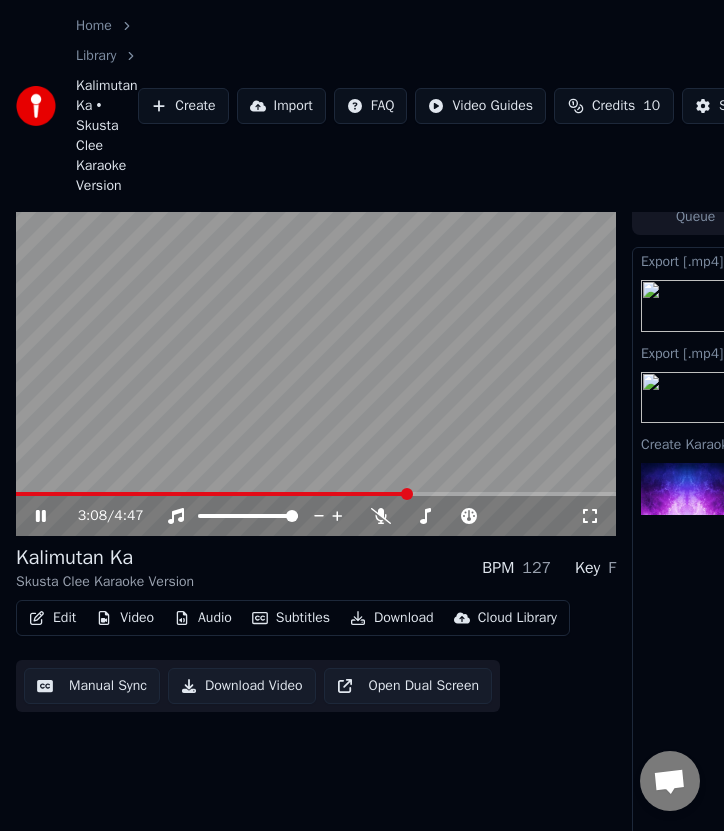 click 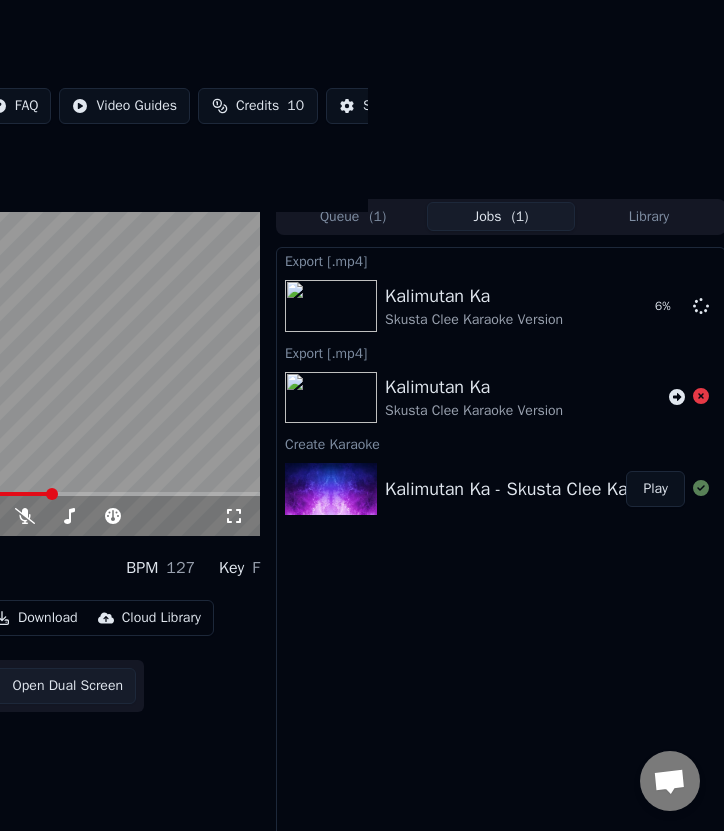 scroll, scrollTop: 13, scrollLeft: 358, axis: both 